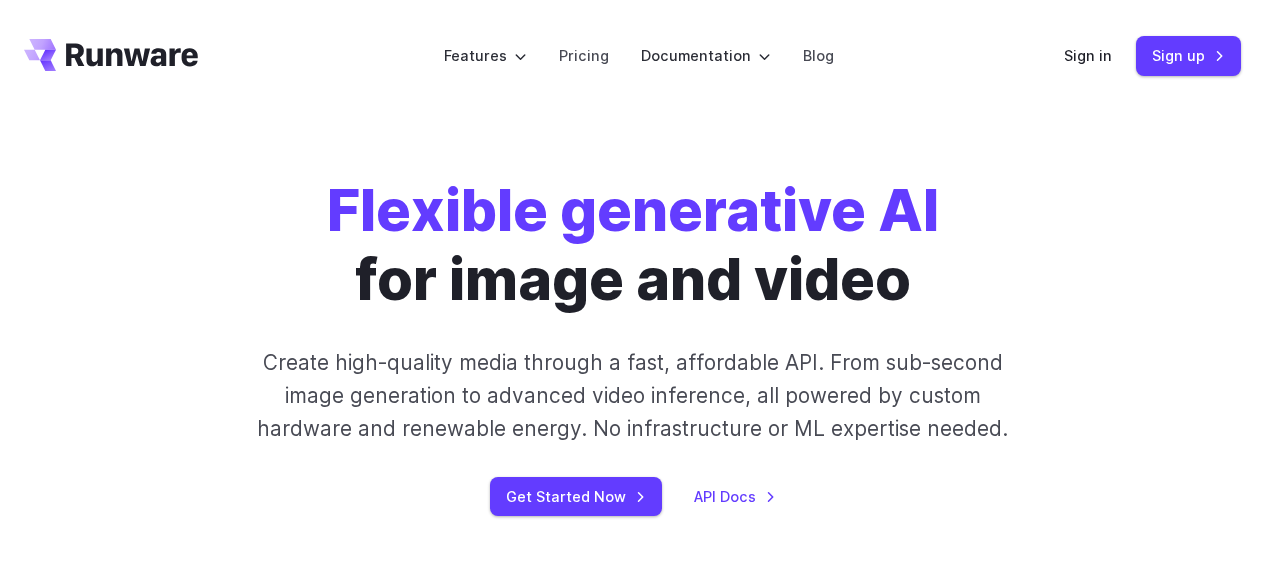 scroll, scrollTop: 0, scrollLeft: 0, axis: both 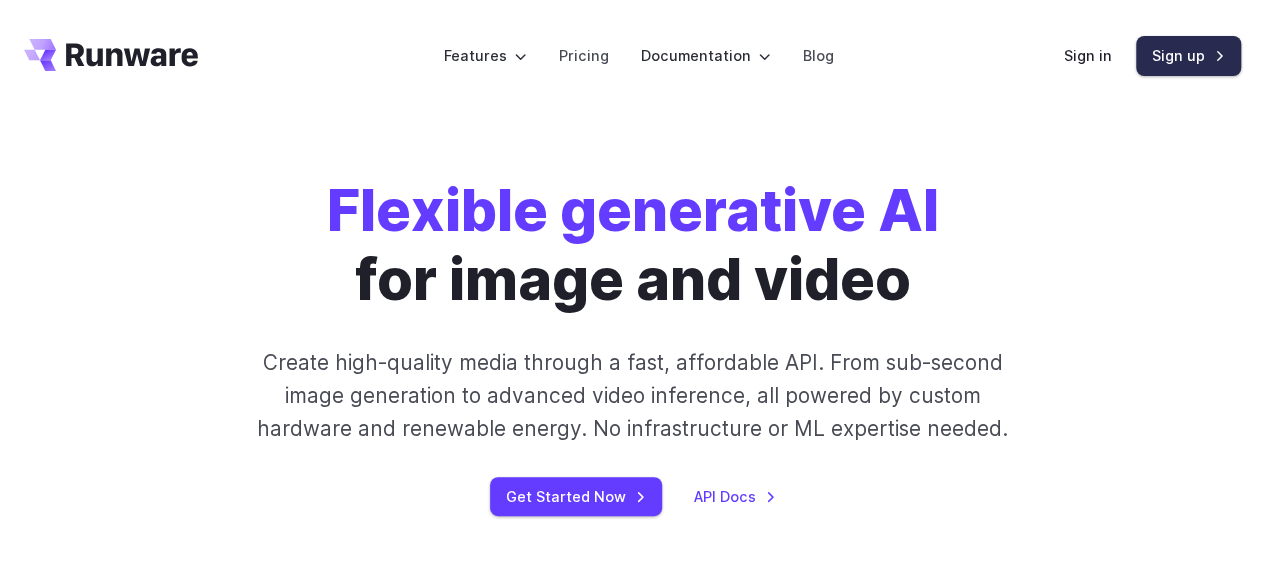 click on "Sign up" at bounding box center (1188, 55) 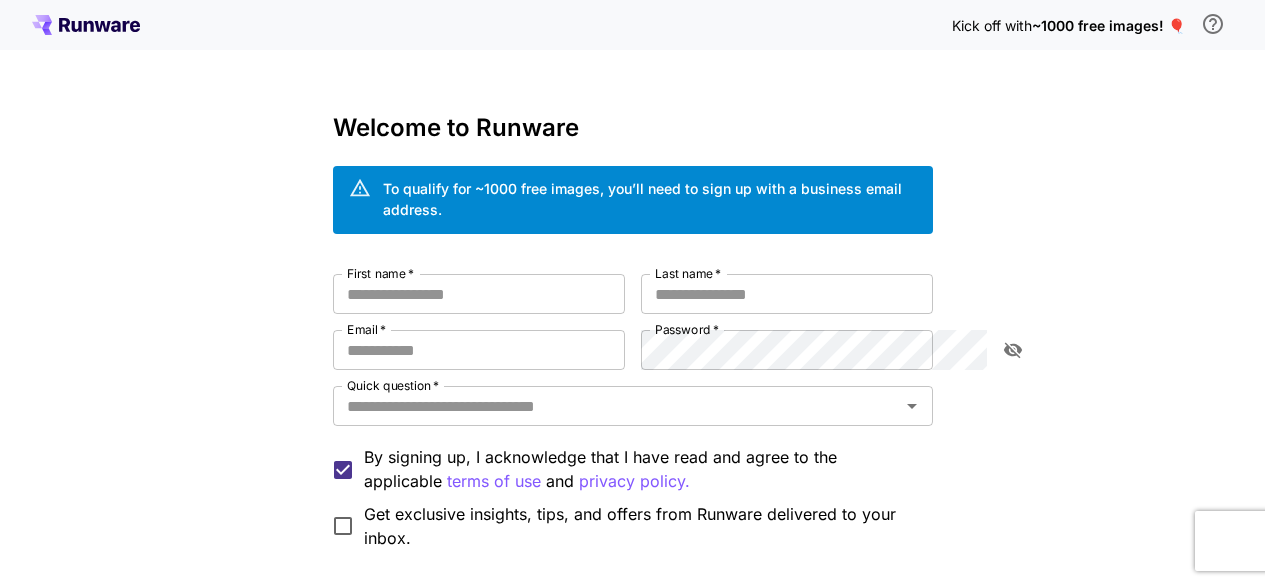 scroll, scrollTop: 0, scrollLeft: 0, axis: both 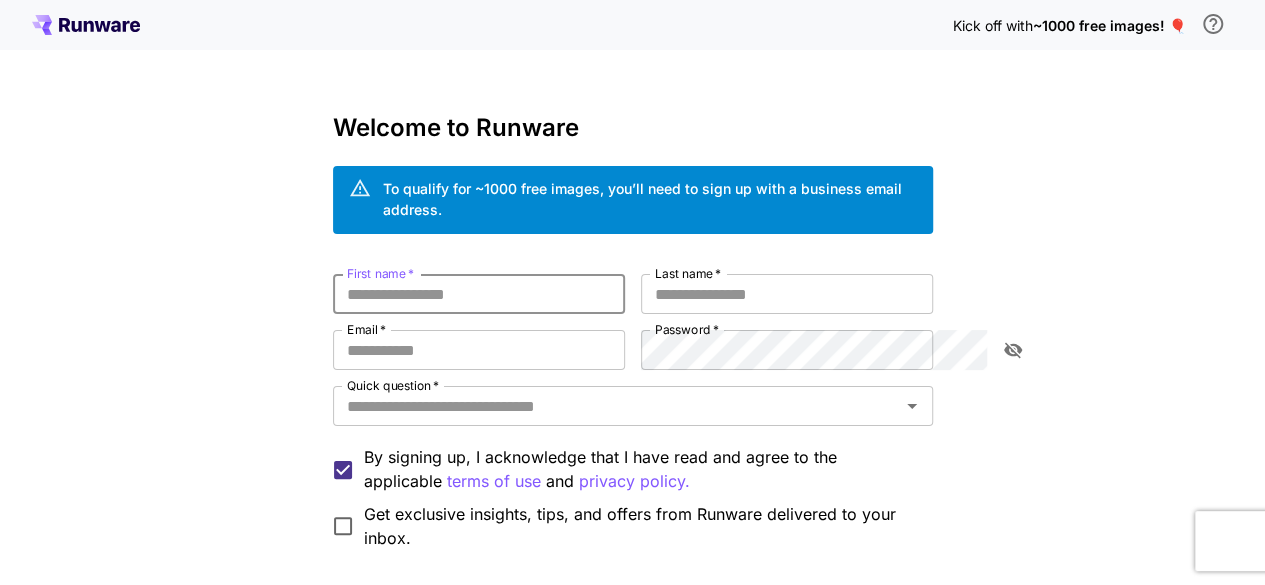 click on "First name   *" at bounding box center (479, 294) 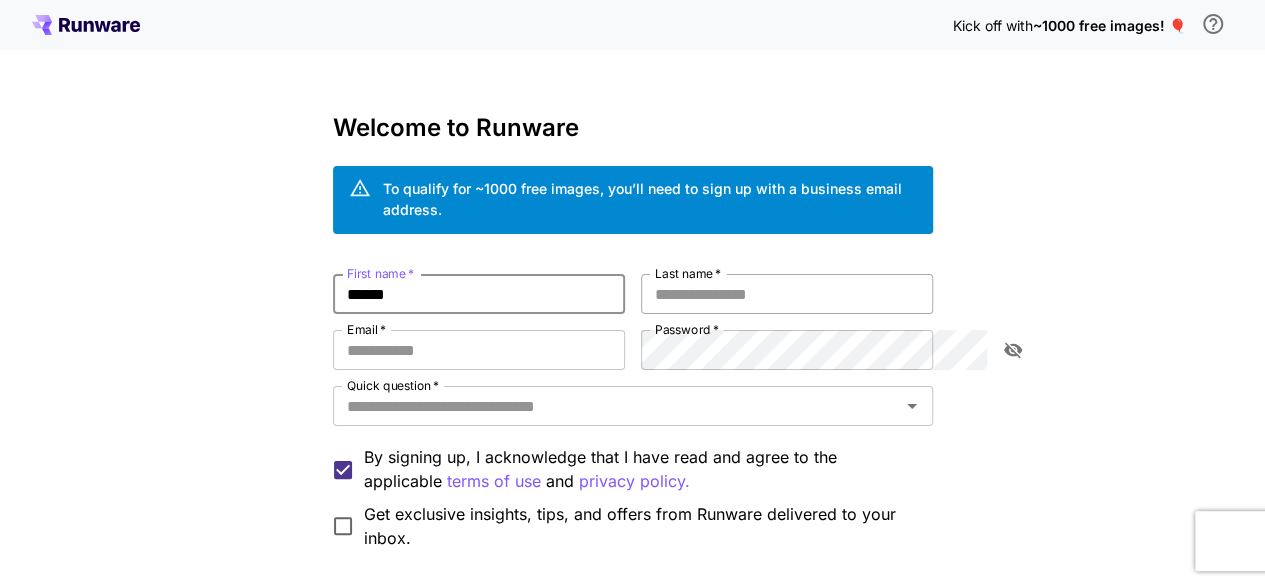 type on "******" 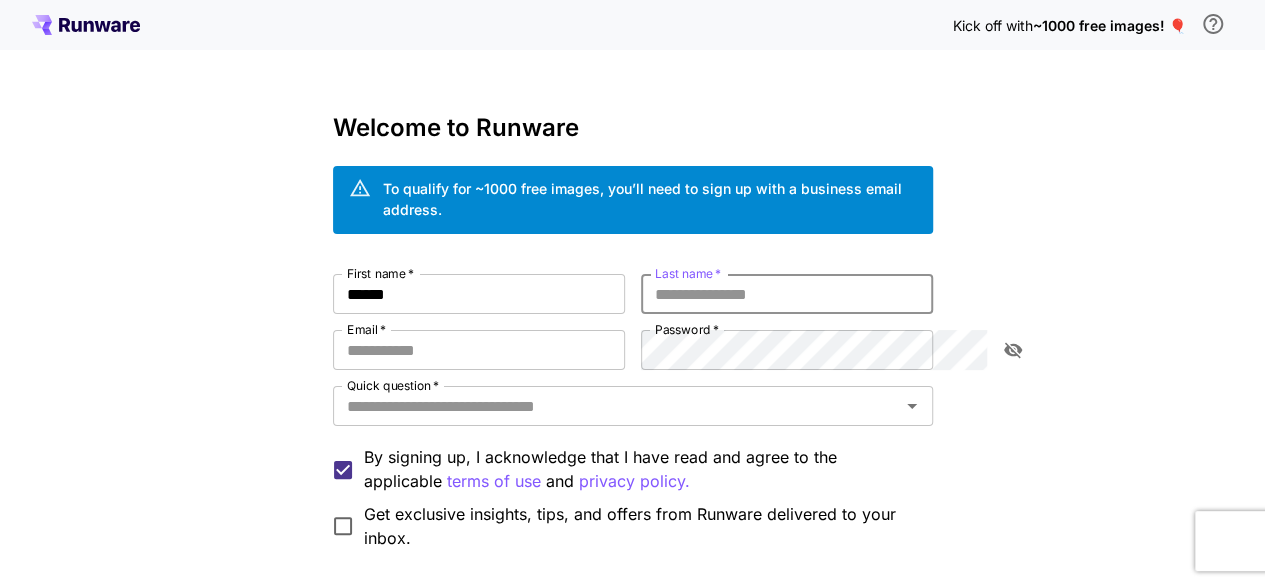 click on "Last name   *" at bounding box center [787, 294] 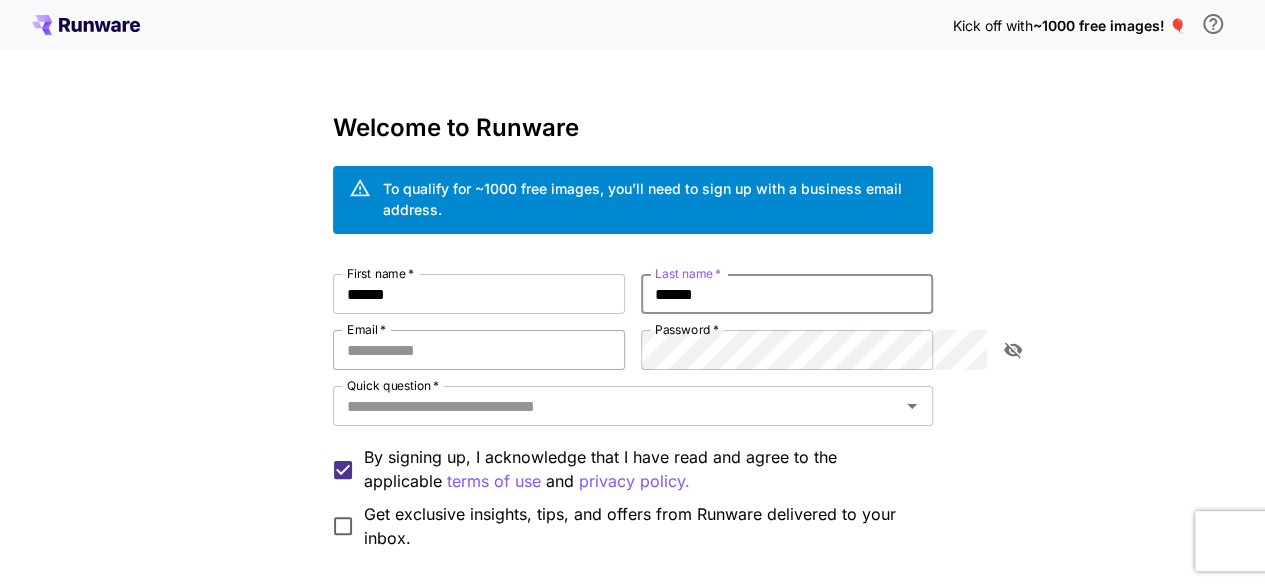 type on "******" 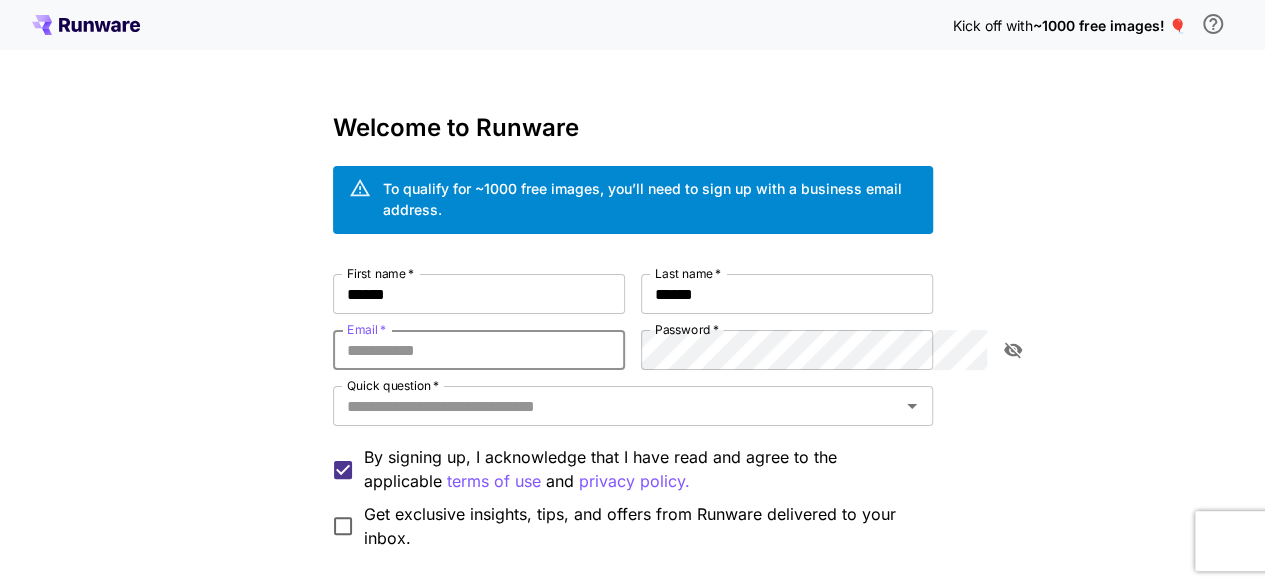 click on "Email   *" at bounding box center [479, 350] 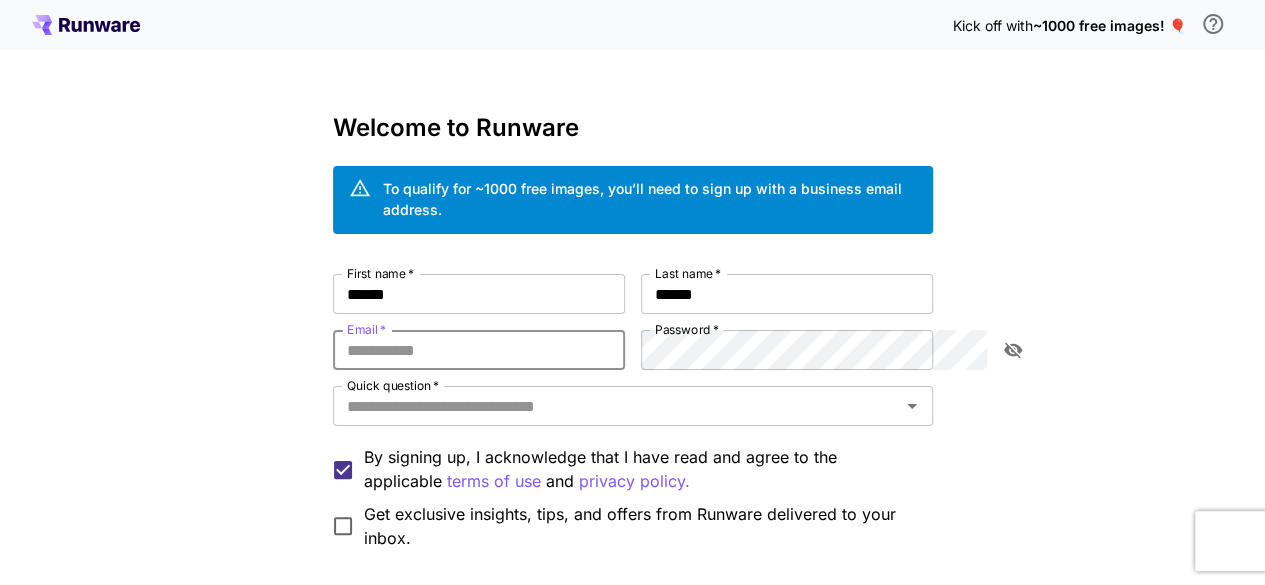 type on "**********" 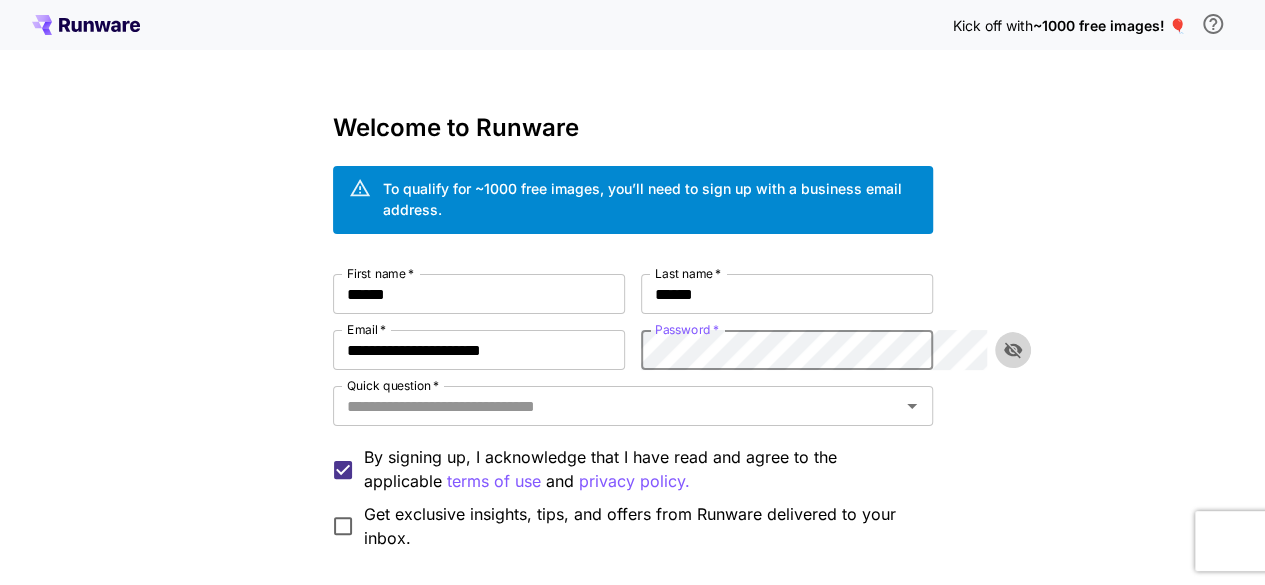 click 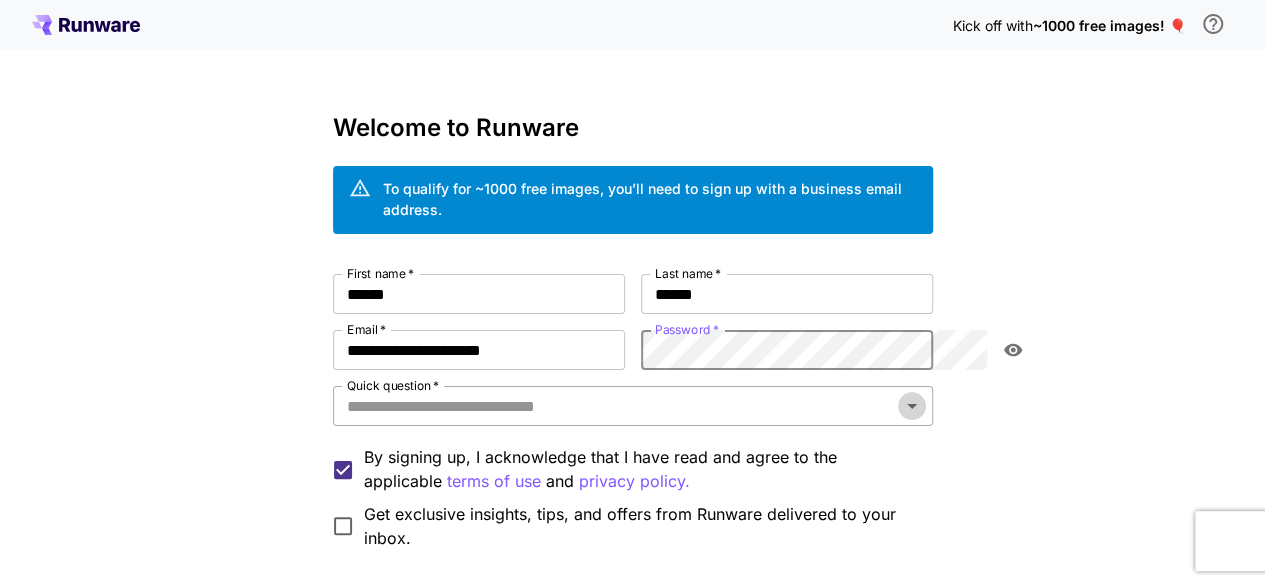 click 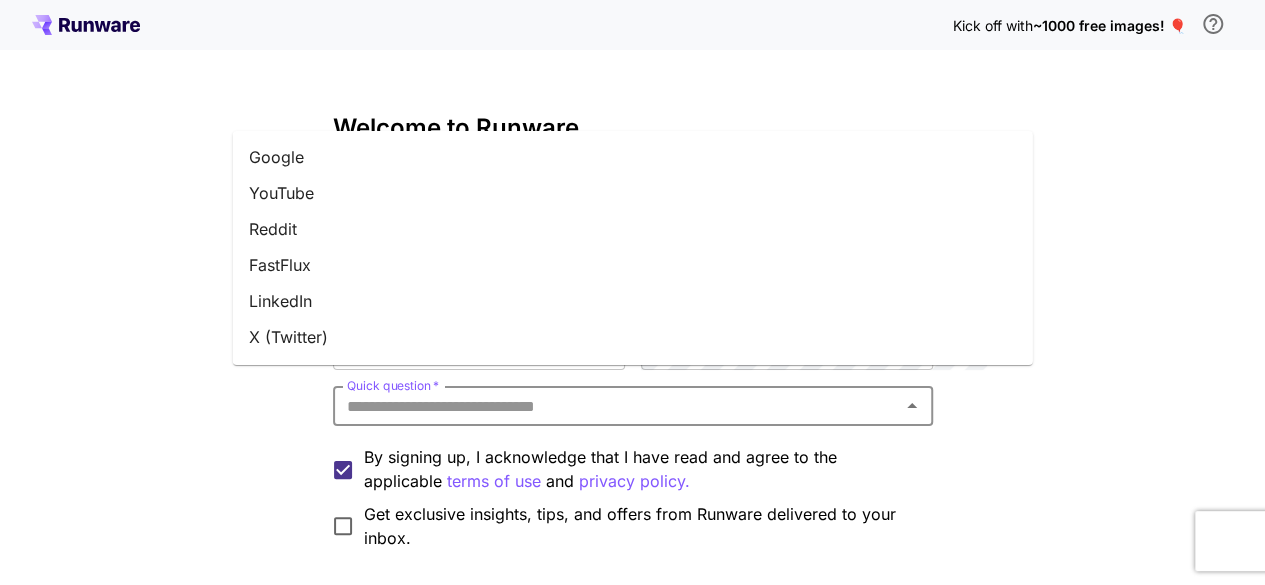 click on "LinkedIn" at bounding box center (633, 301) 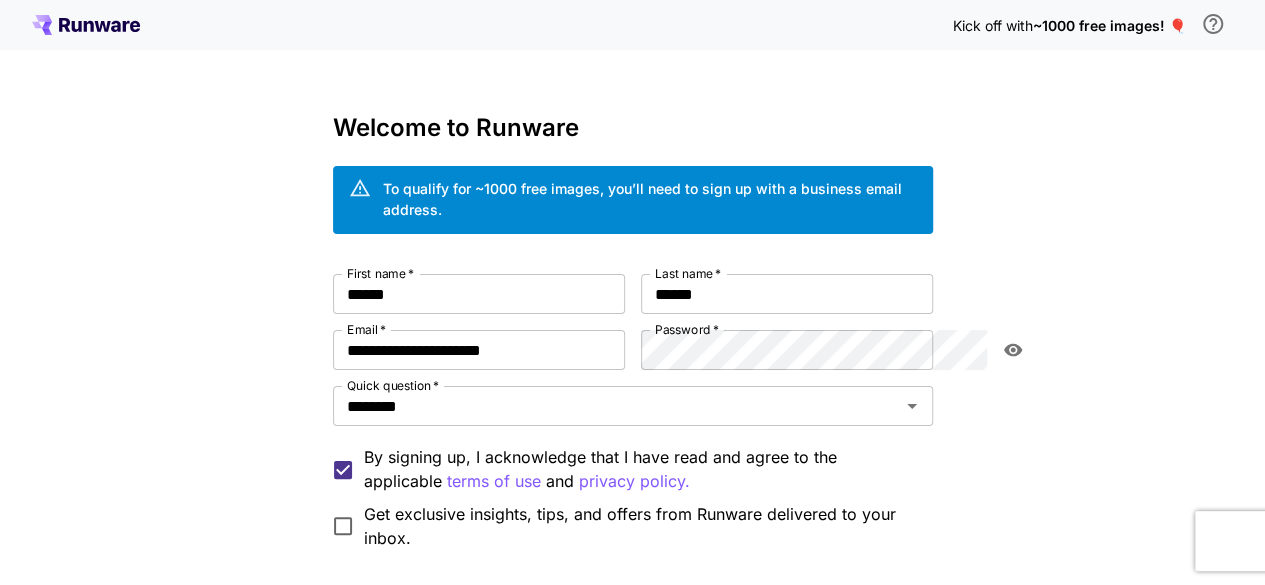 scroll, scrollTop: 166, scrollLeft: 0, axis: vertical 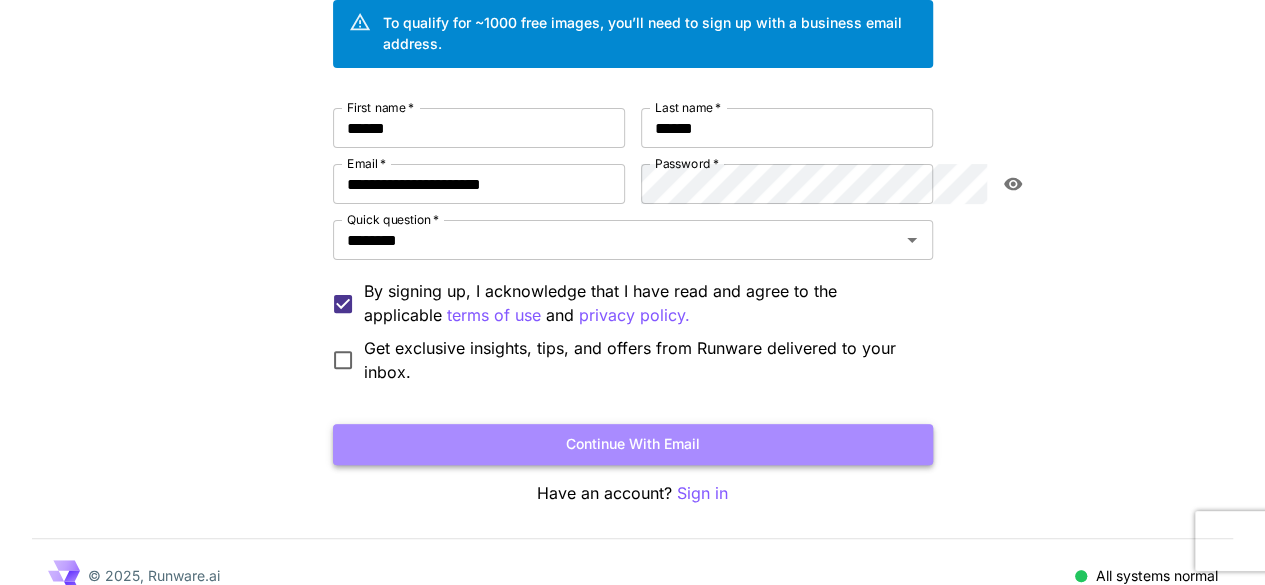 click on "Continue with email" at bounding box center [633, 444] 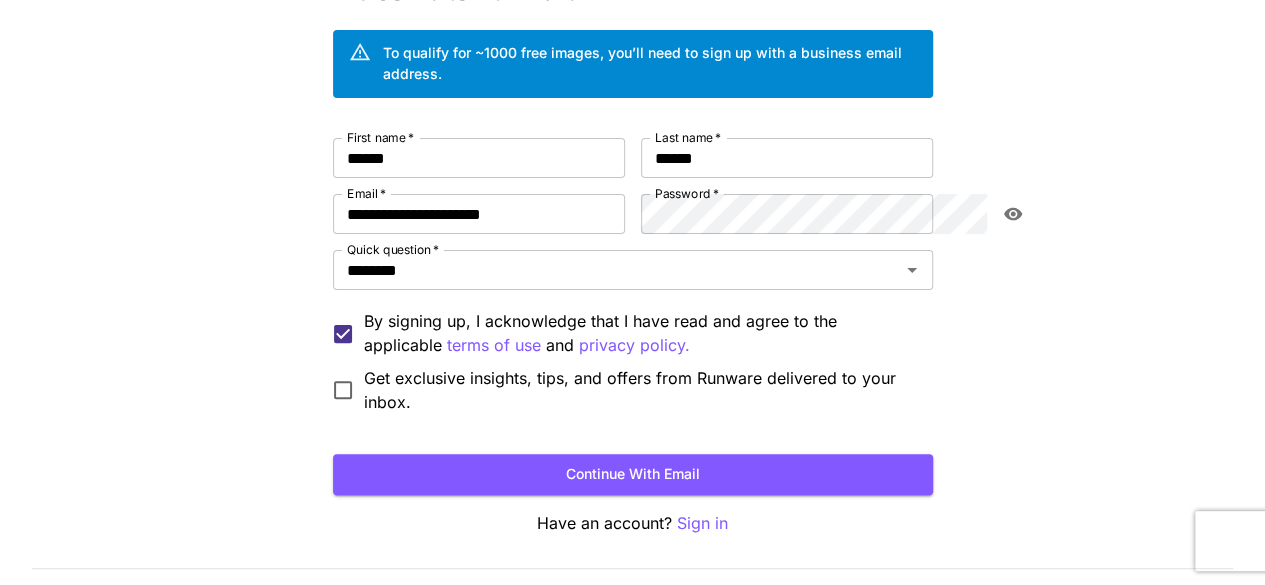 scroll, scrollTop: 141, scrollLeft: 0, axis: vertical 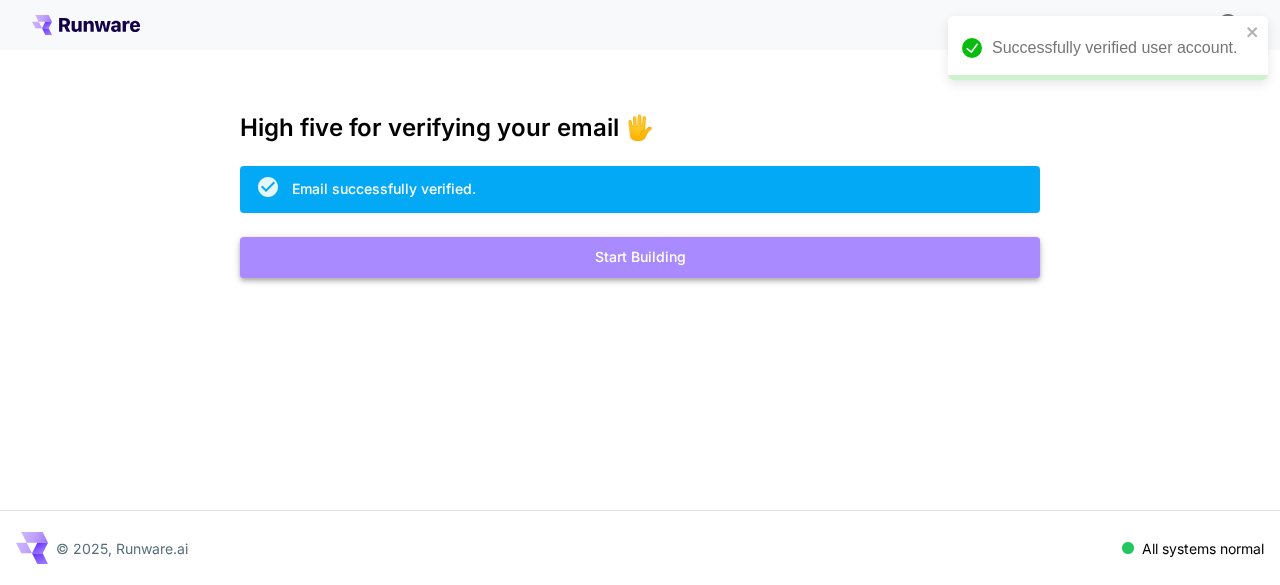 click on "Start Building" at bounding box center [640, 257] 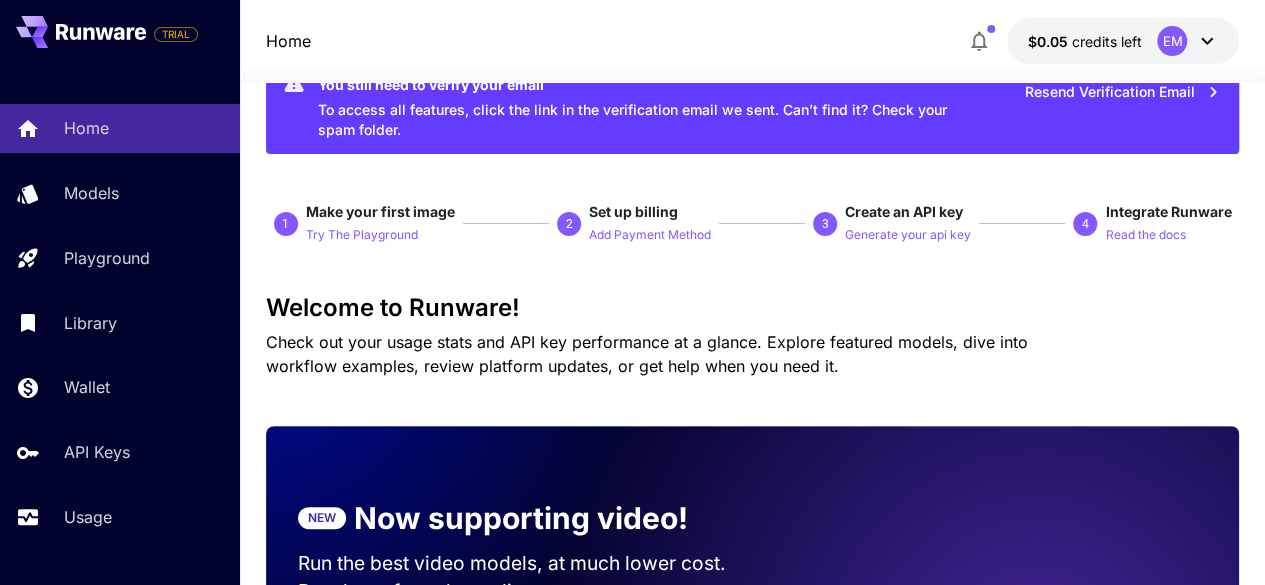 scroll, scrollTop: 0, scrollLeft: 0, axis: both 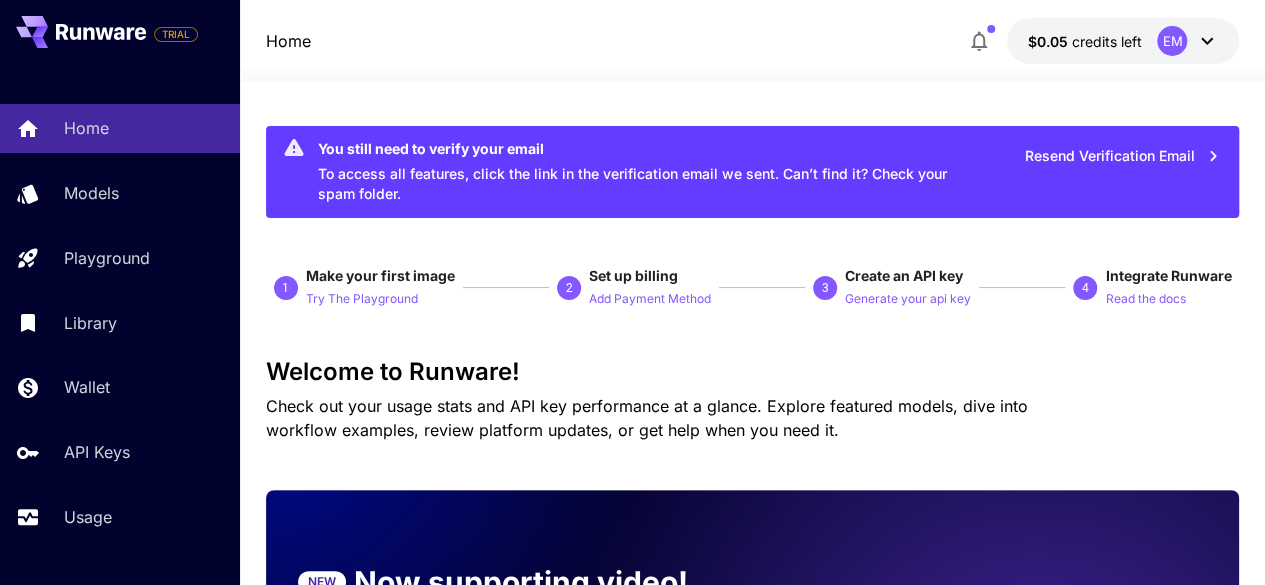 click 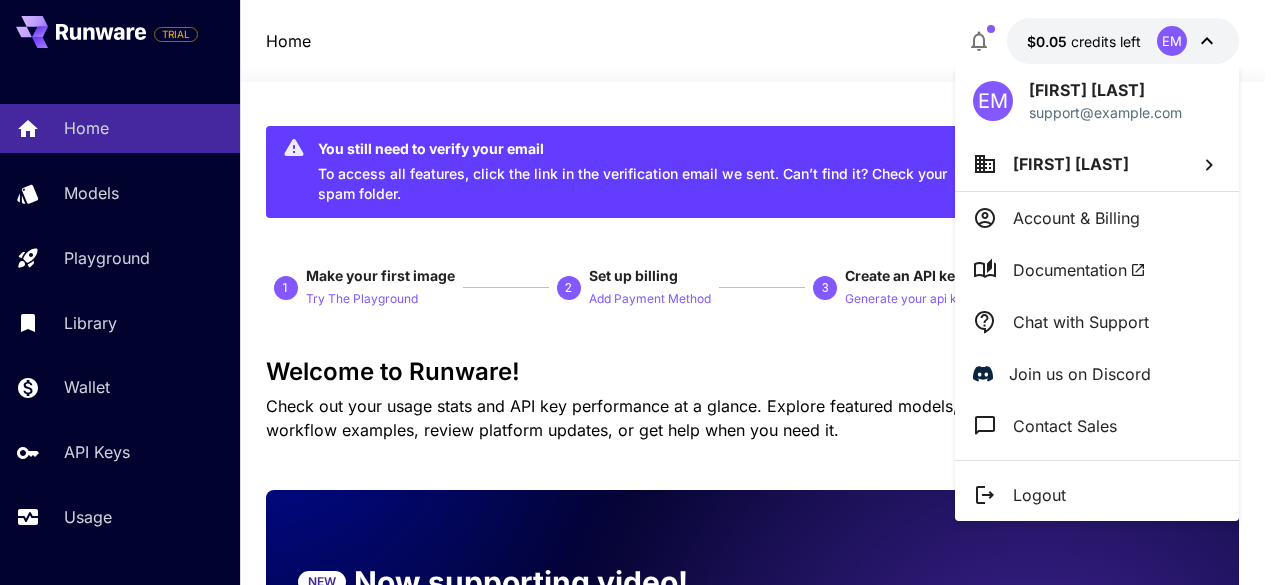 click at bounding box center [640, 292] 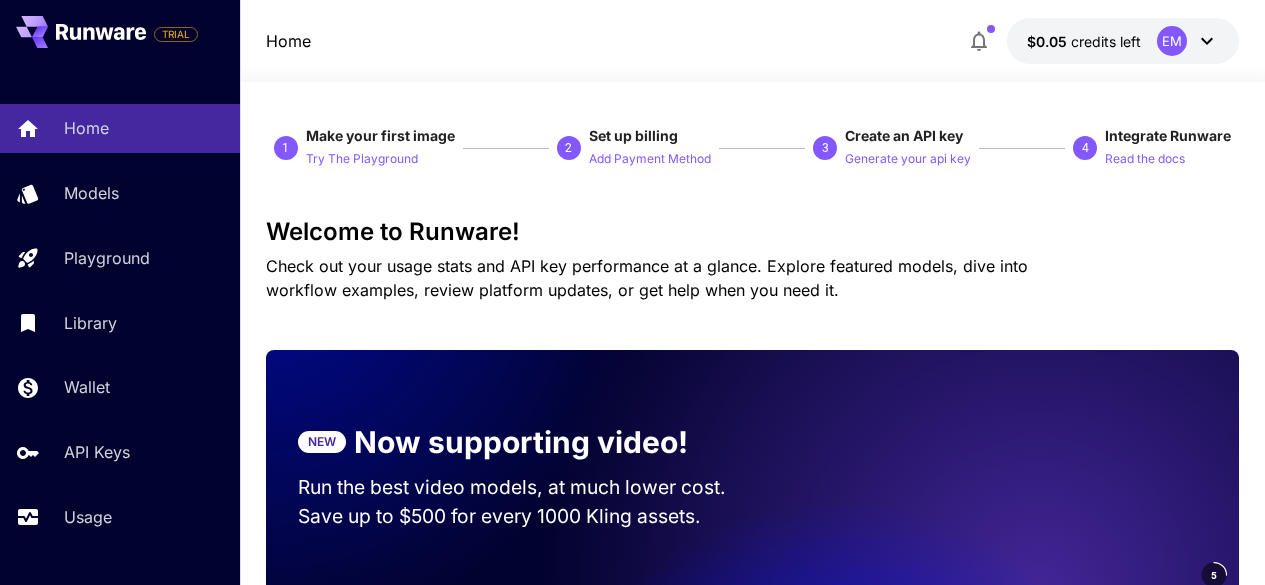 scroll, scrollTop: 0, scrollLeft: 0, axis: both 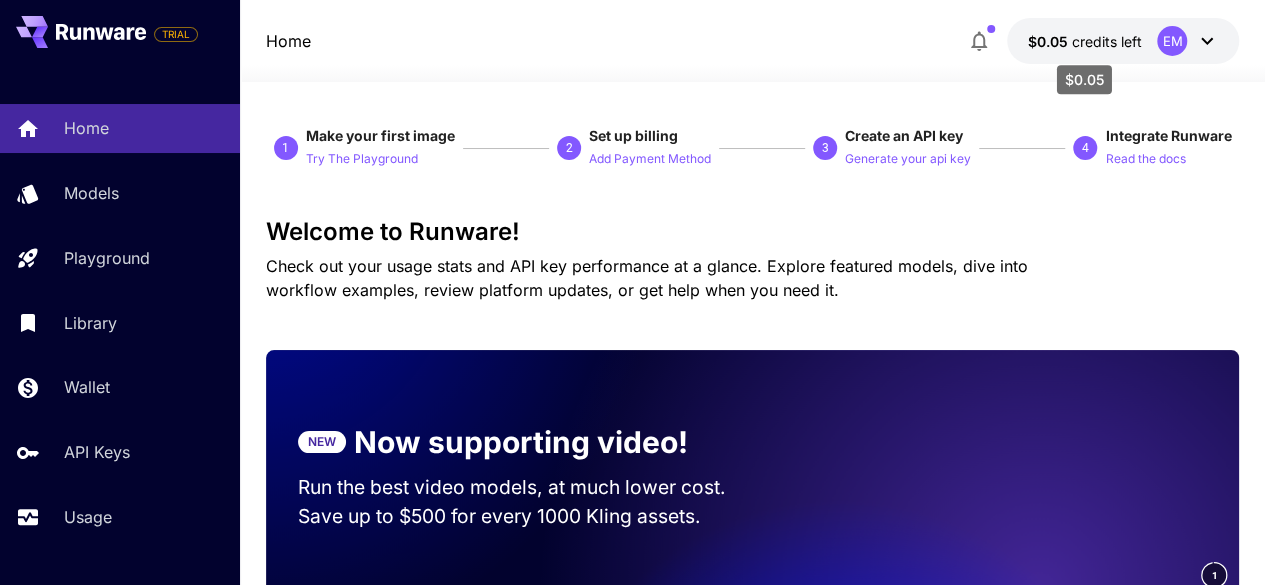 click on "credits left" at bounding box center (1106, 41) 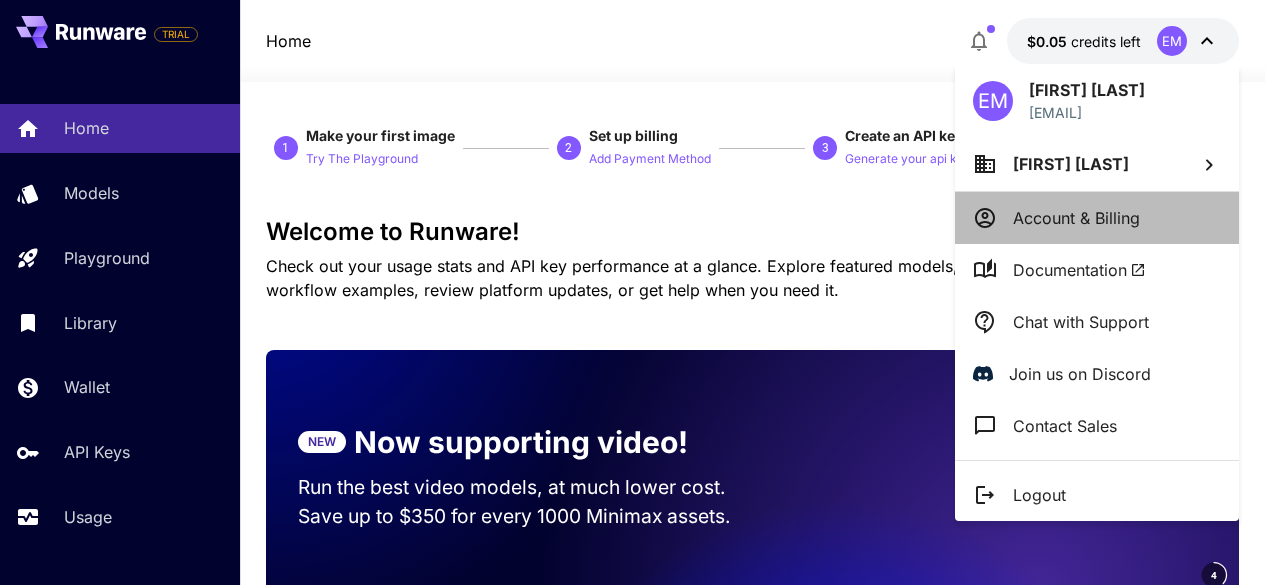 click on "Account & Billing" at bounding box center [1076, 218] 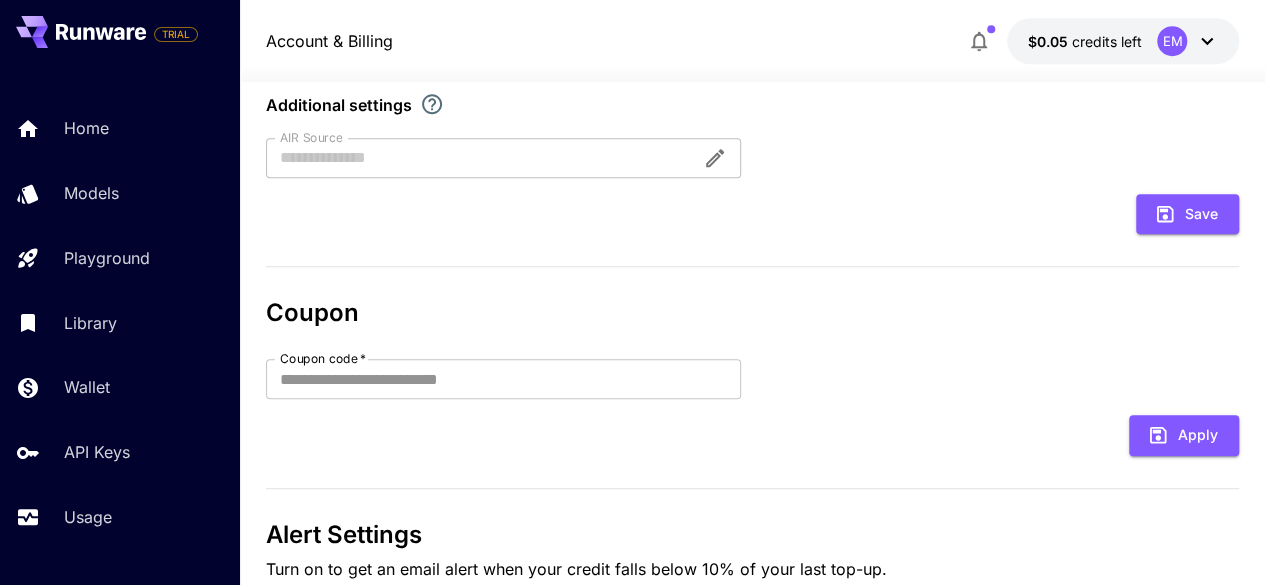 scroll, scrollTop: 0, scrollLeft: 0, axis: both 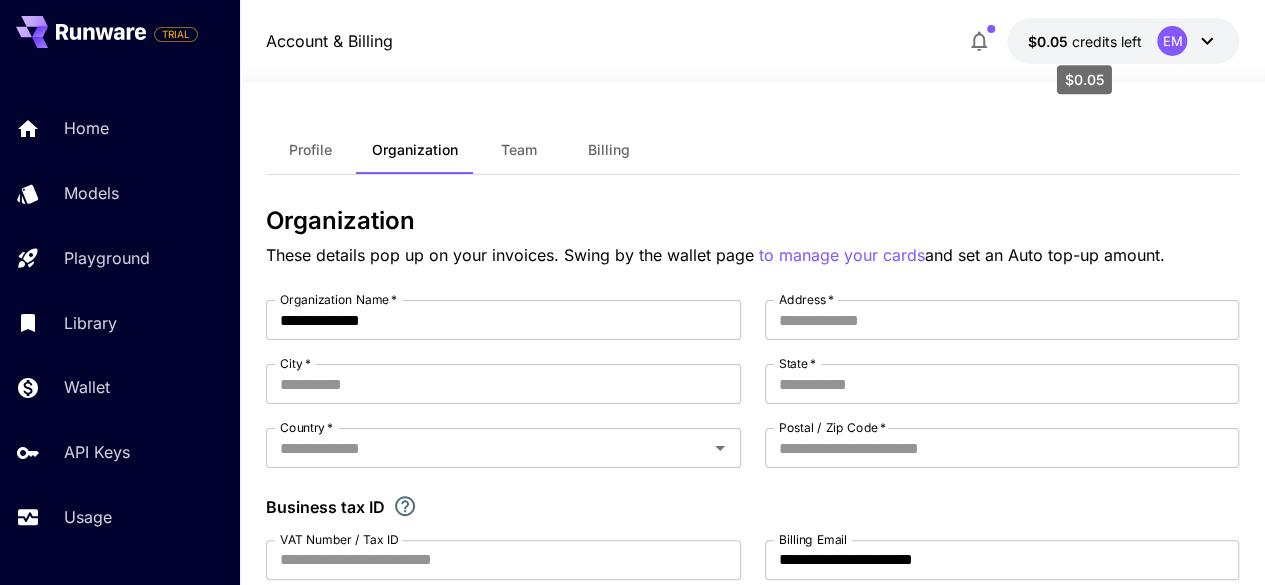 click on "credits left" at bounding box center (1106, 41) 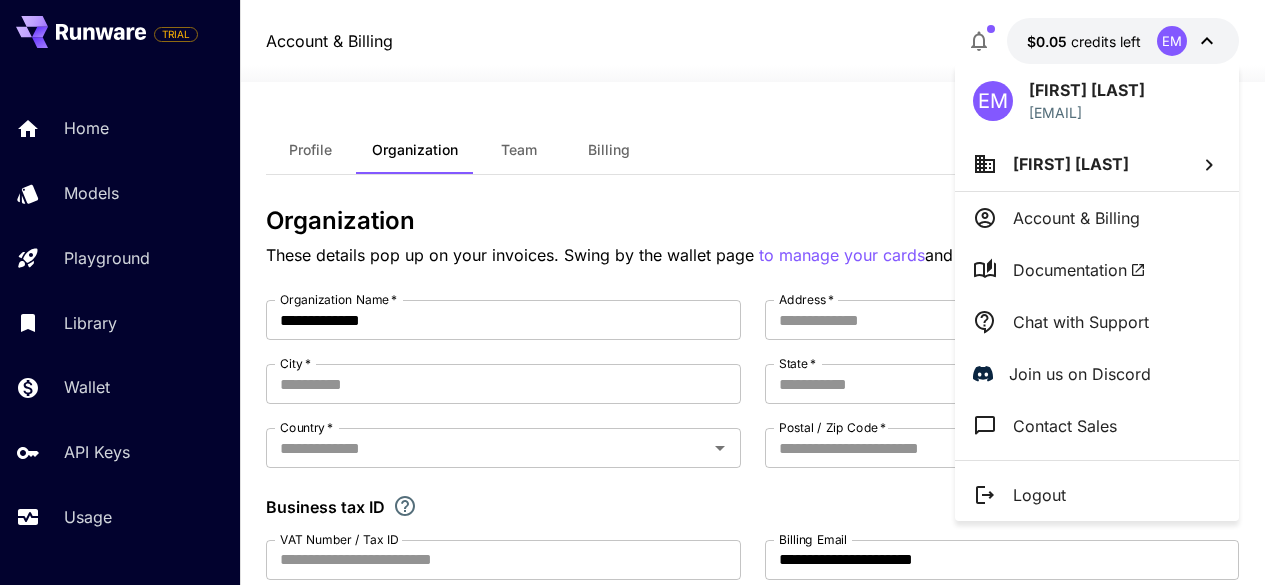click at bounding box center [640, 292] 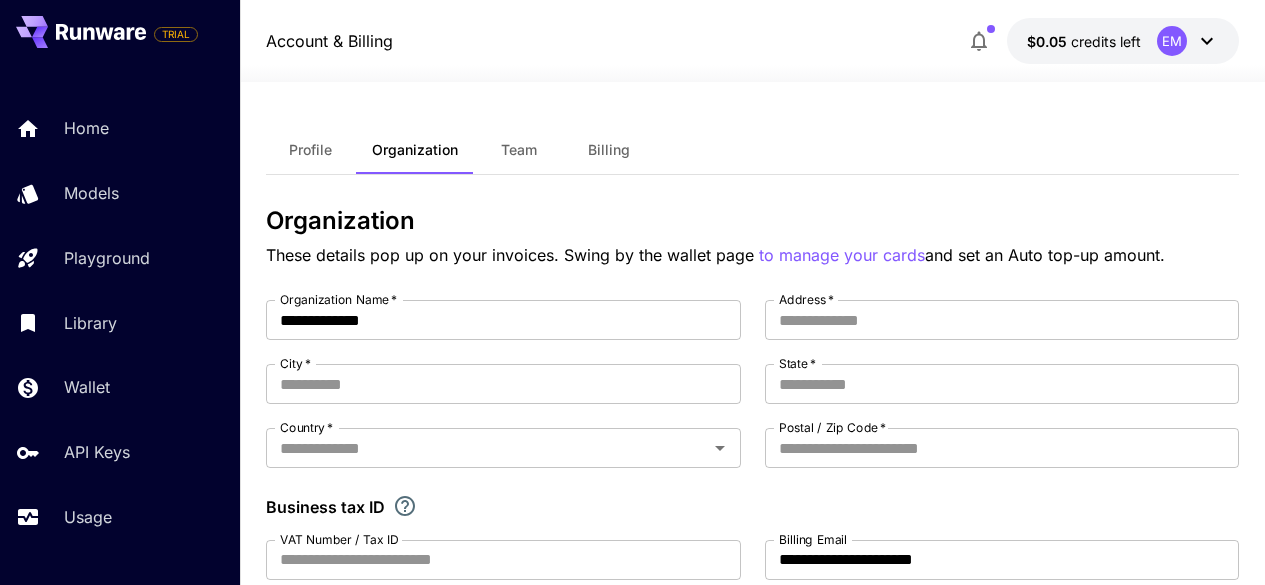 scroll, scrollTop: 0, scrollLeft: 0, axis: both 